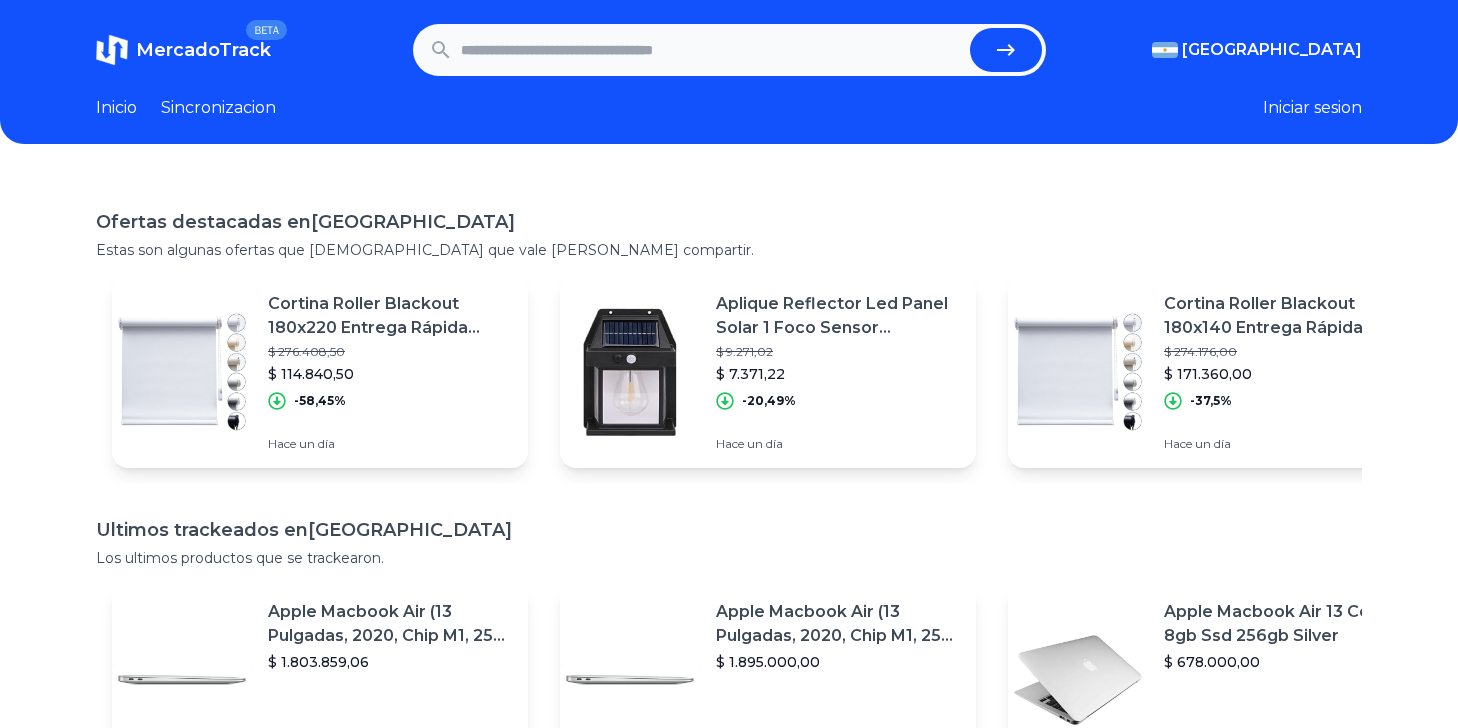 scroll, scrollTop: 0, scrollLeft: 0, axis: both 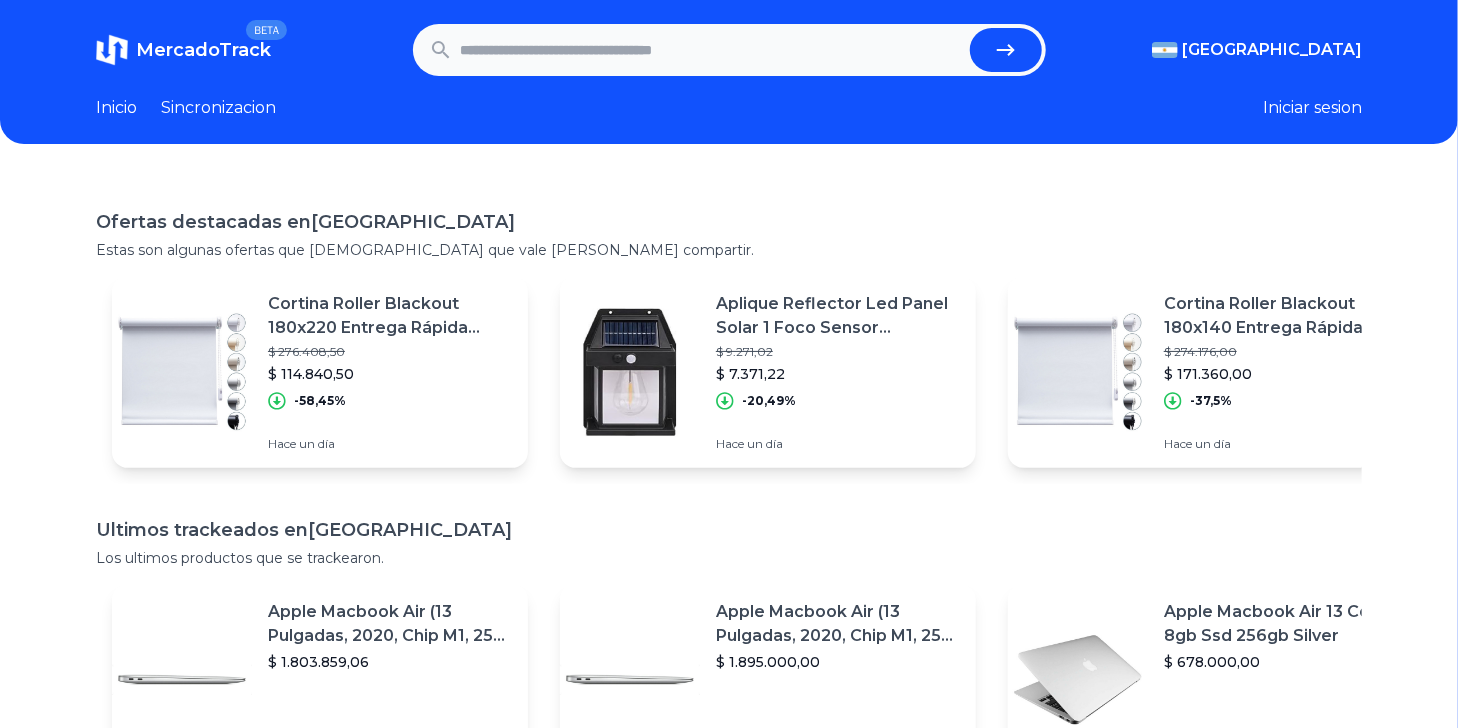 paste on "**********" 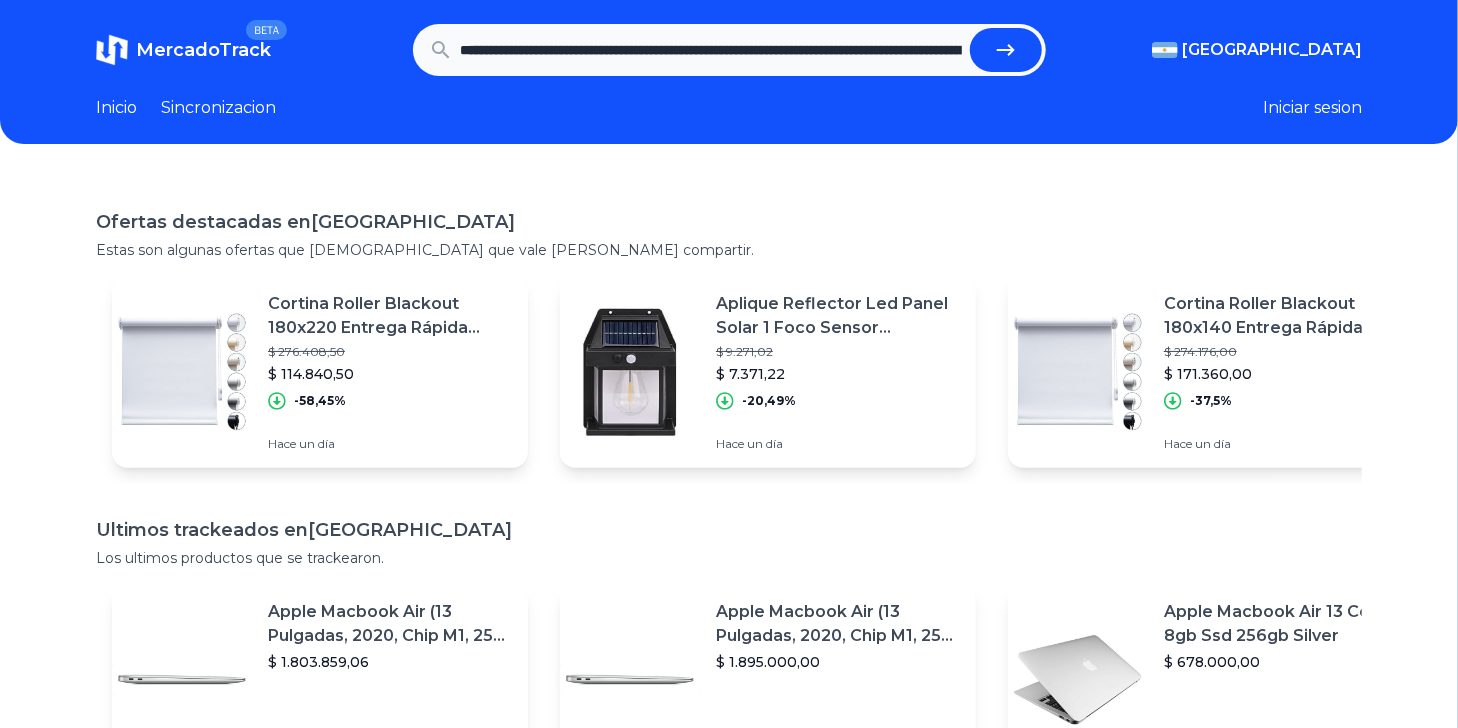 scroll, scrollTop: 0, scrollLeft: 677, axis: horizontal 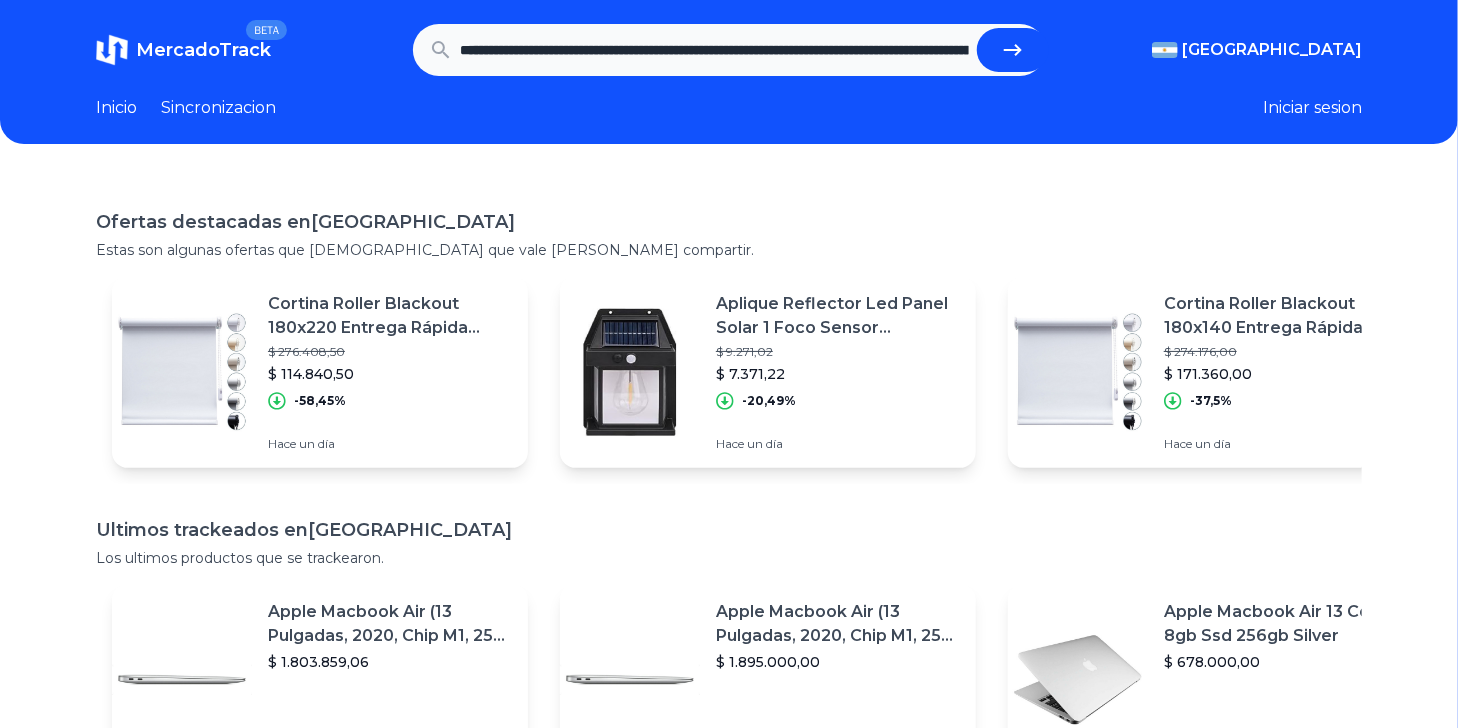 click 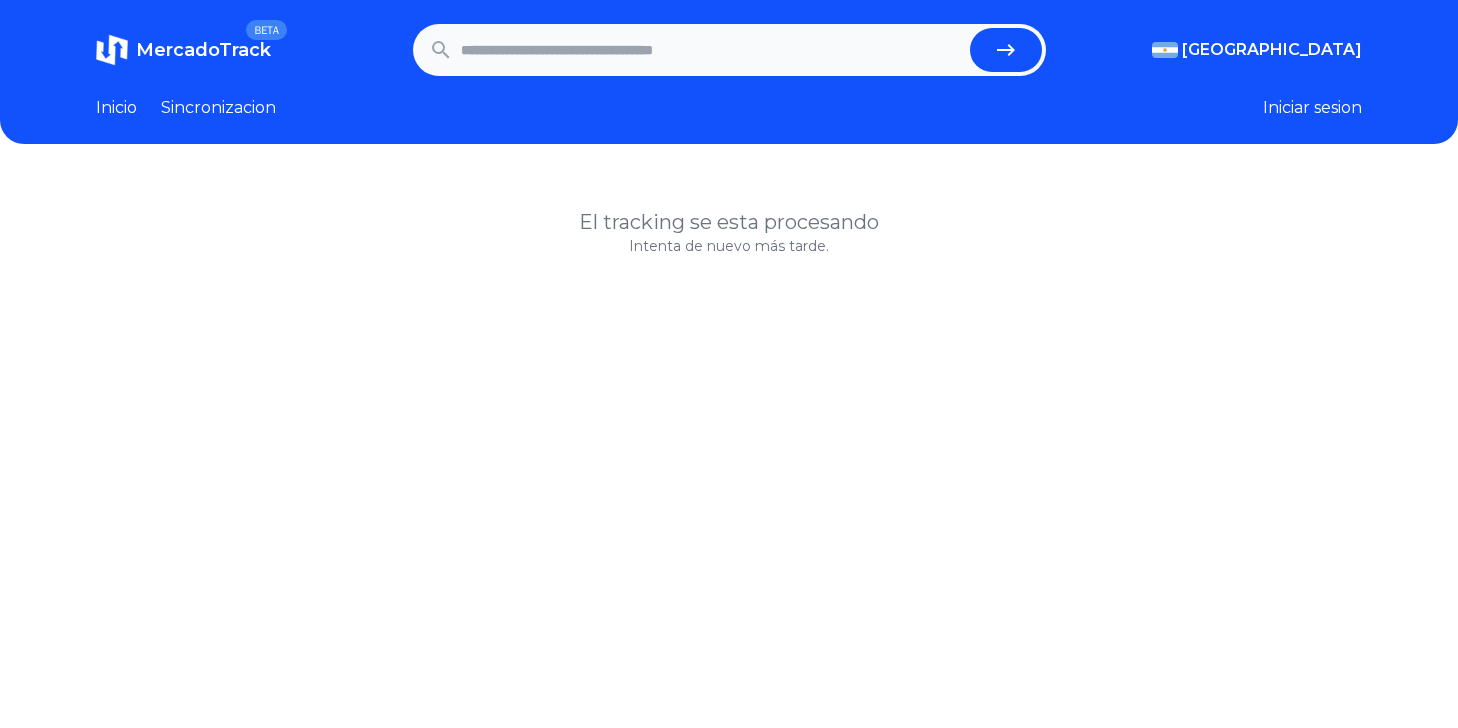 scroll, scrollTop: 0, scrollLeft: 0, axis: both 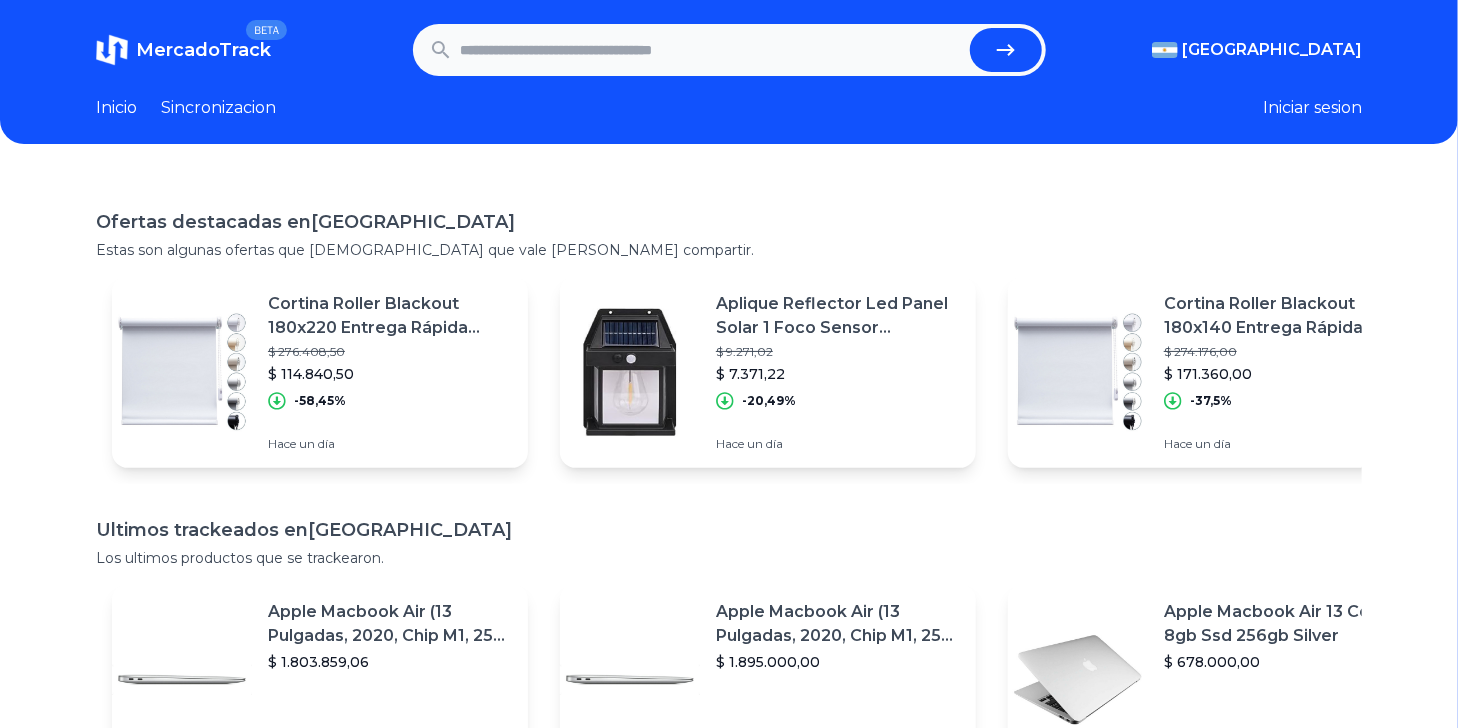 drag, startPoint x: 0, startPoint y: 0, endPoint x: 816, endPoint y: 37, distance: 816.83844 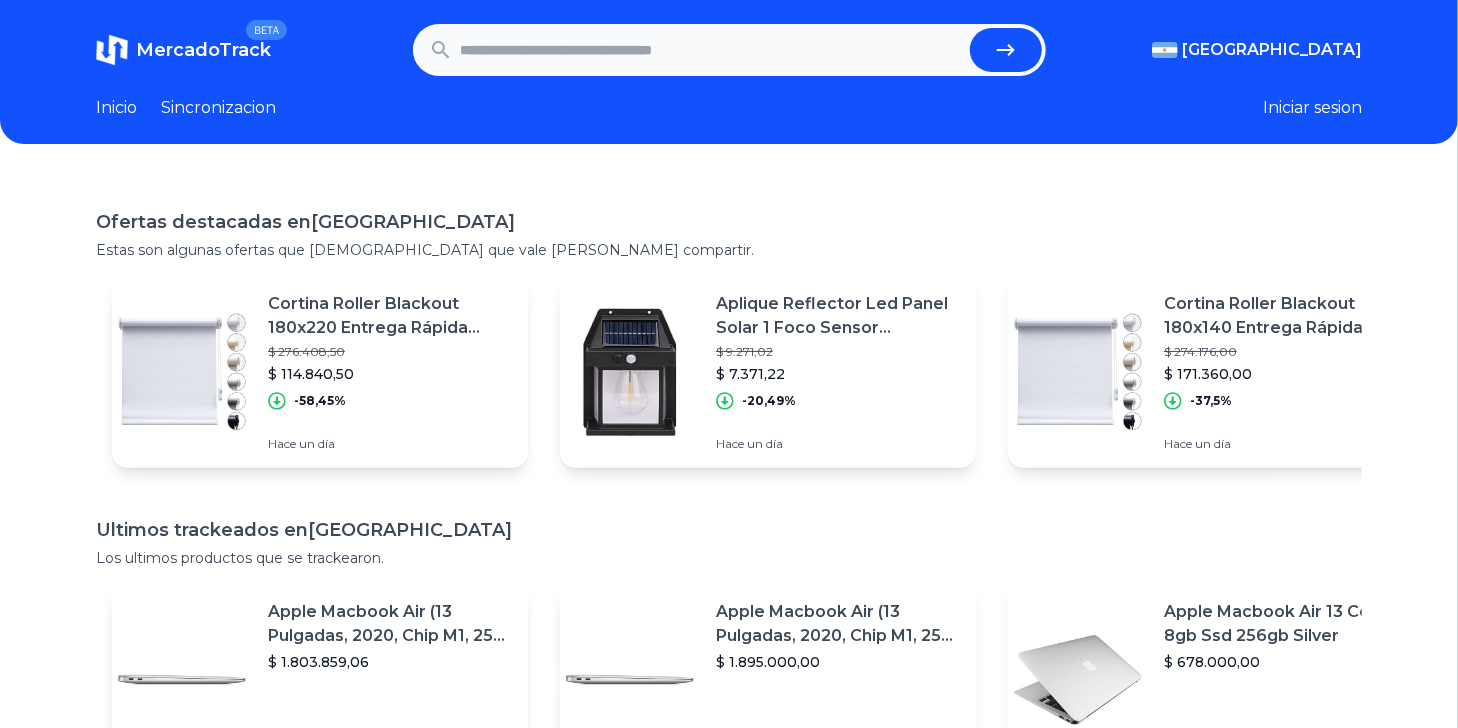 paste on "**********" 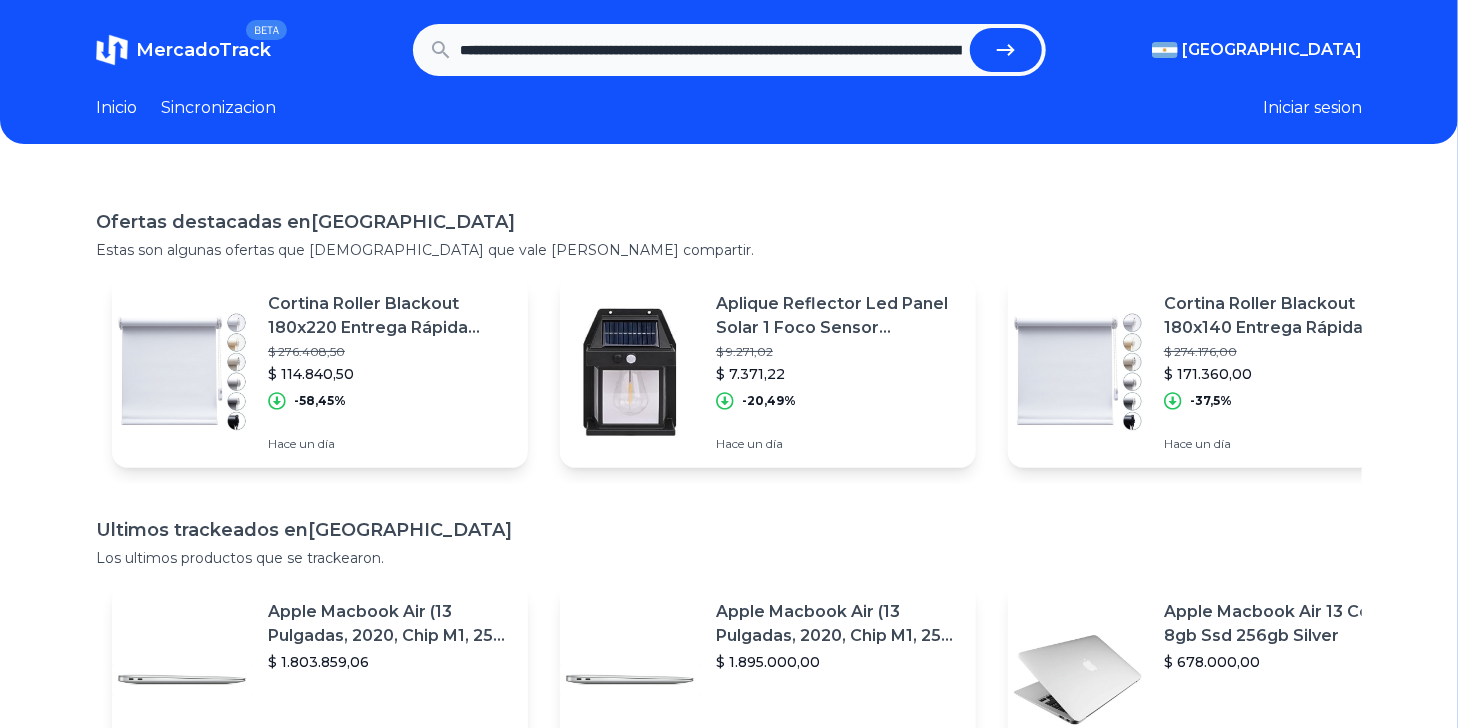 scroll, scrollTop: 0, scrollLeft: 1701, axis: horizontal 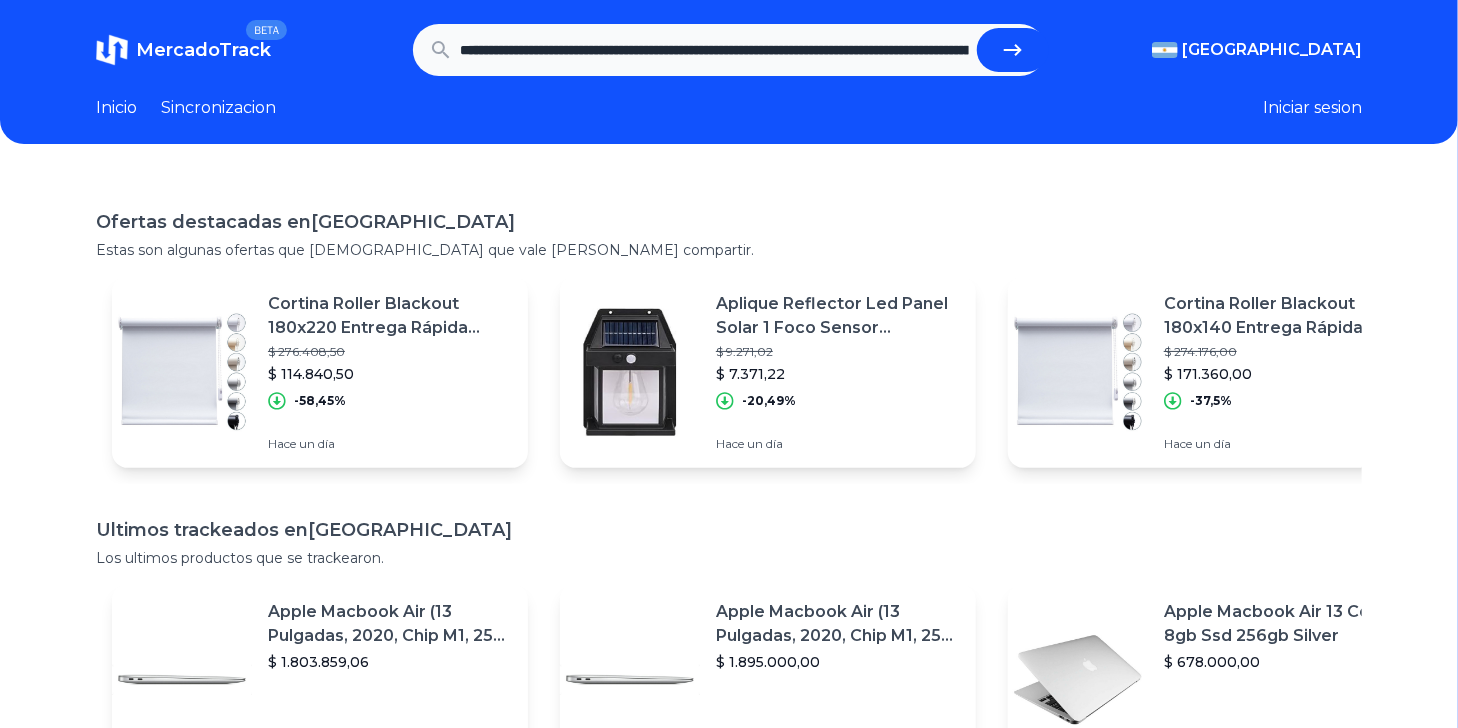 click at bounding box center (1013, 50) 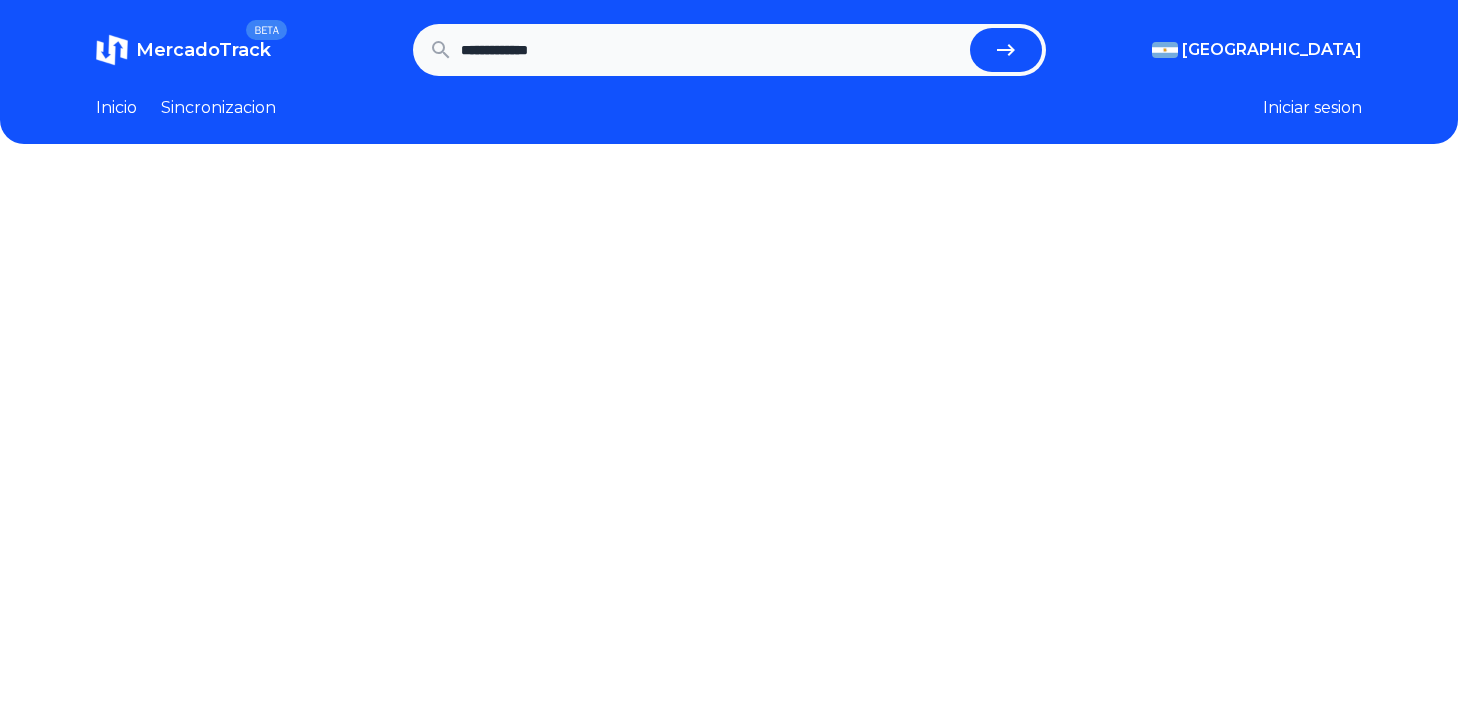 scroll, scrollTop: 0, scrollLeft: 0, axis: both 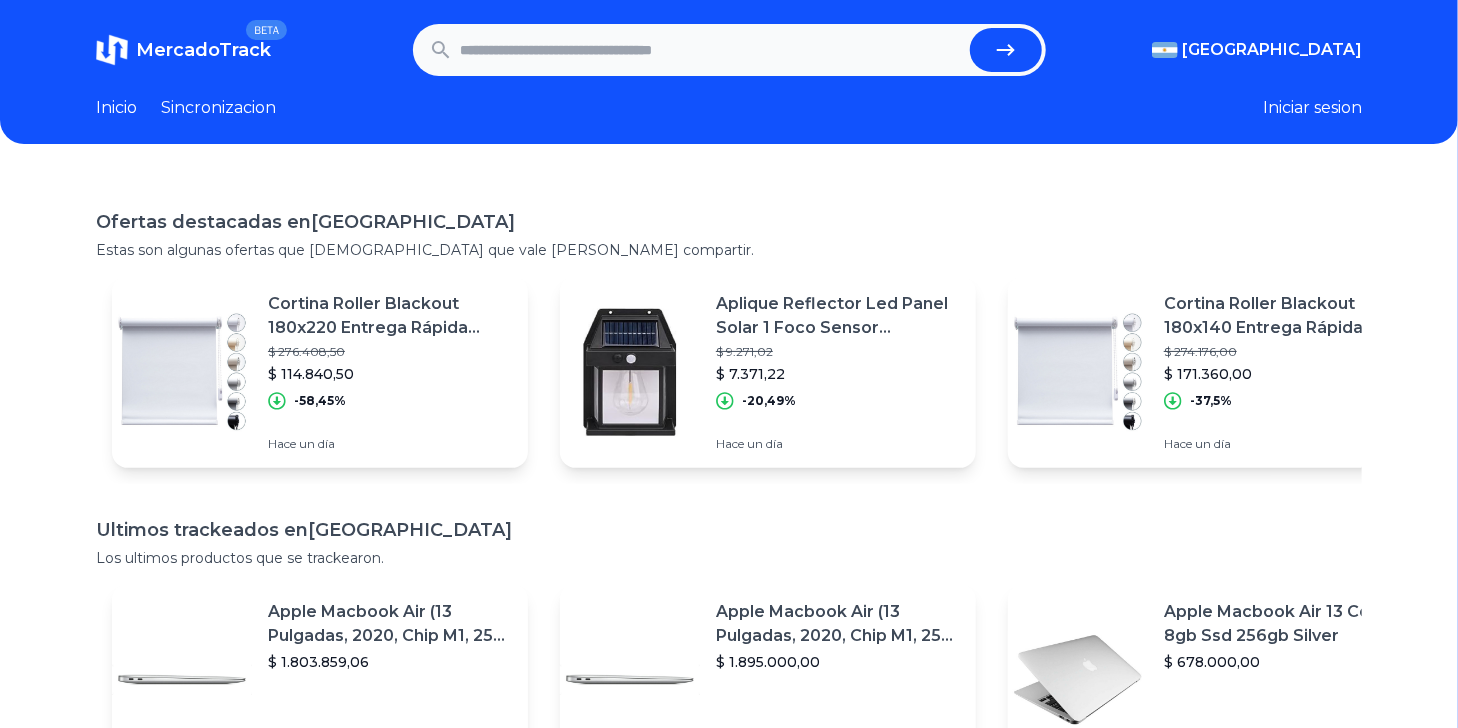 click at bounding box center [711, 50] 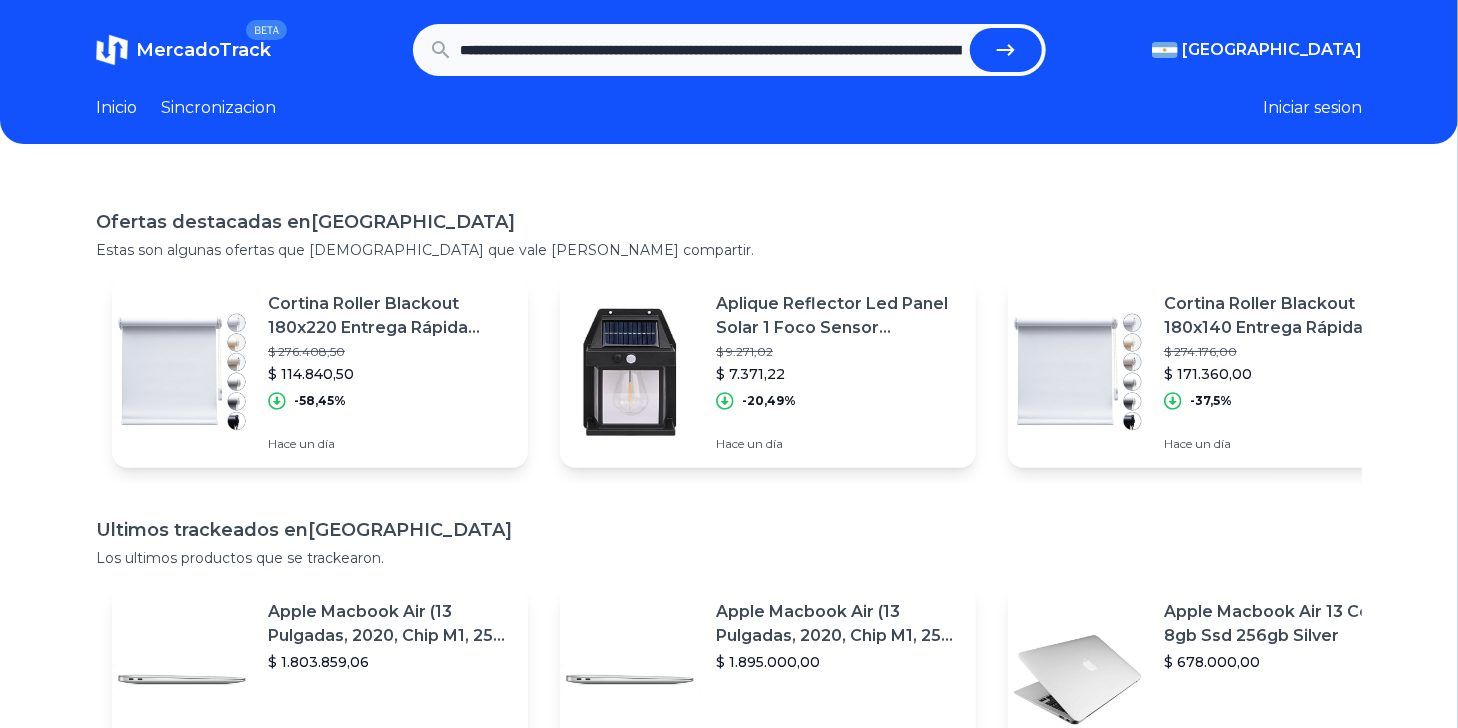 scroll, scrollTop: 0, scrollLeft: 795, axis: horizontal 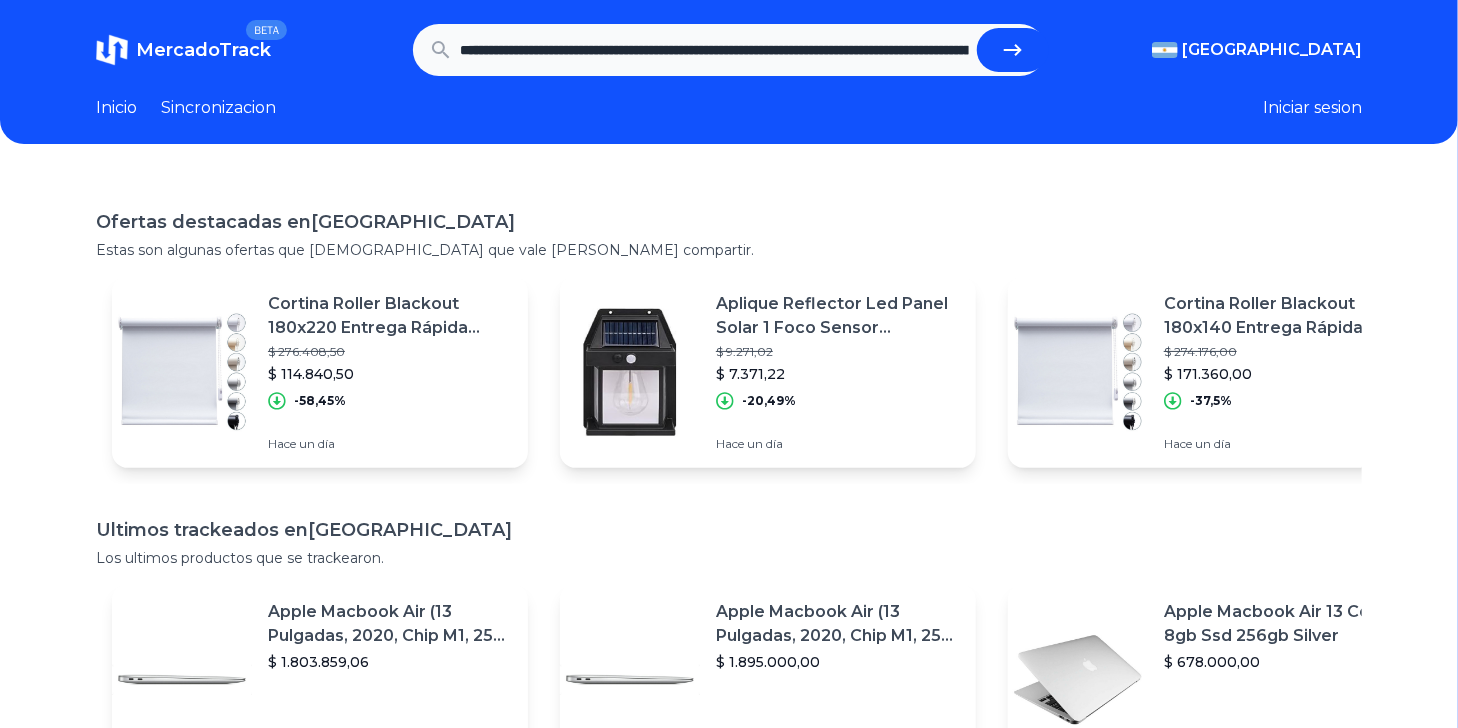 click 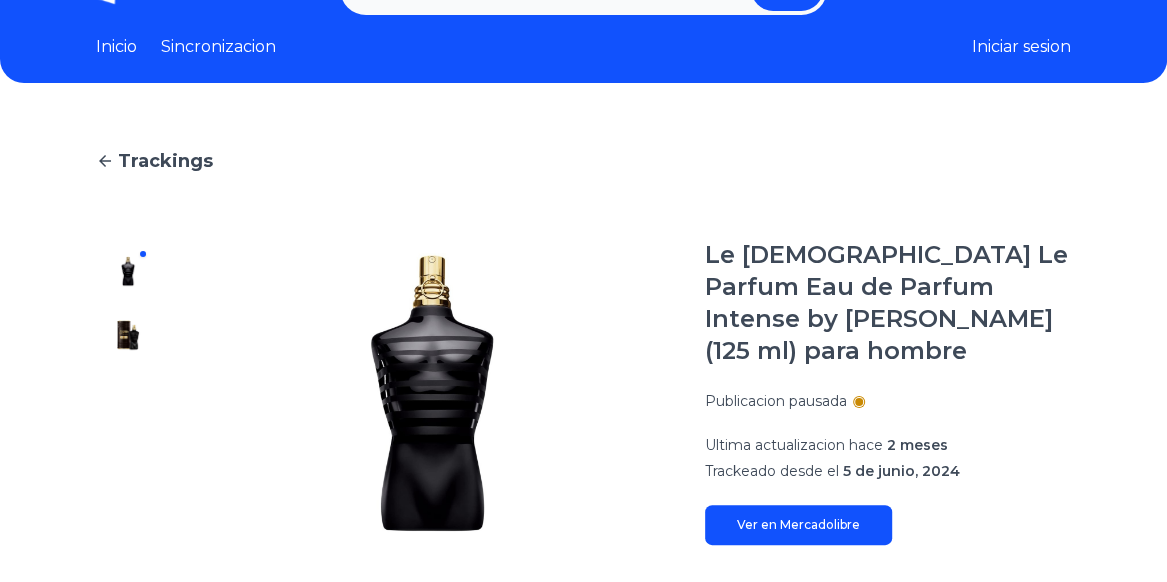 scroll, scrollTop: 0, scrollLeft: 0, axis: both 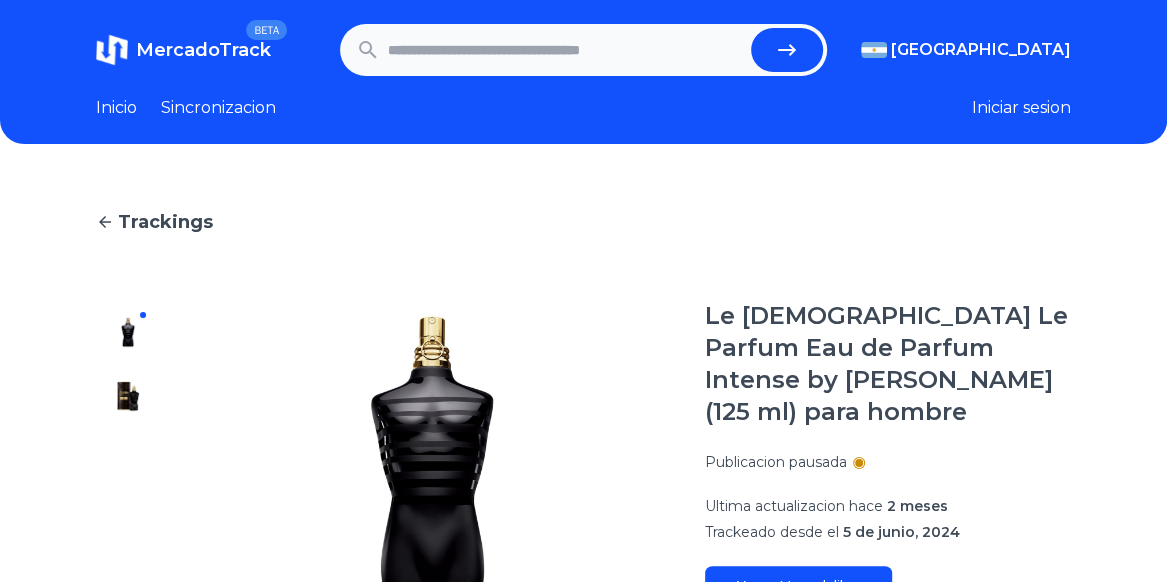 click at bounding box center (566, 50) 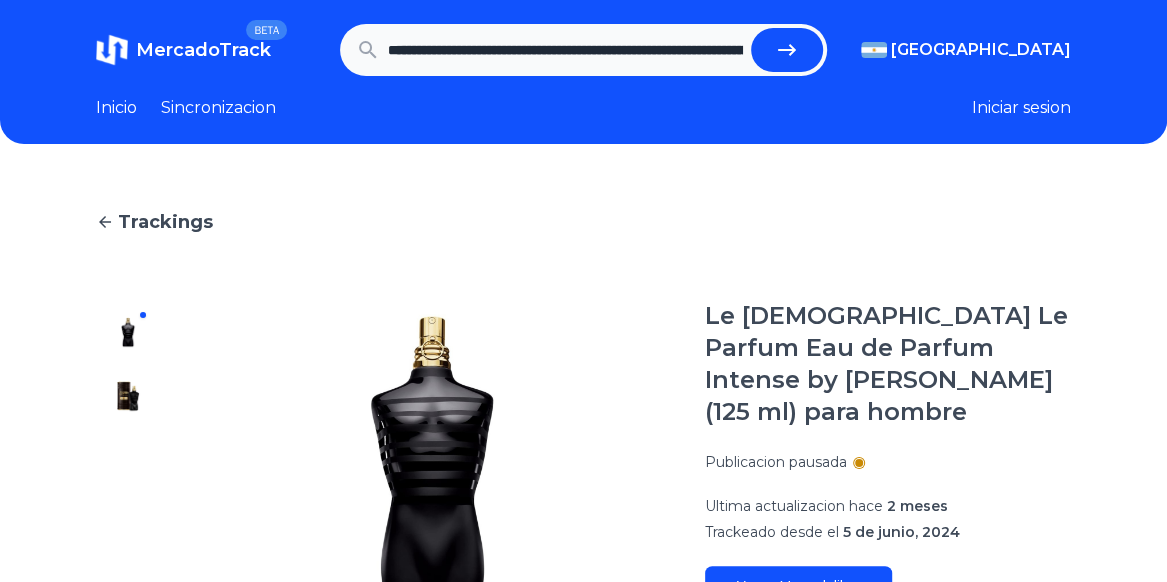 scroll, scrollTop: 0, scrollLeft: 1847, axis: horizontal 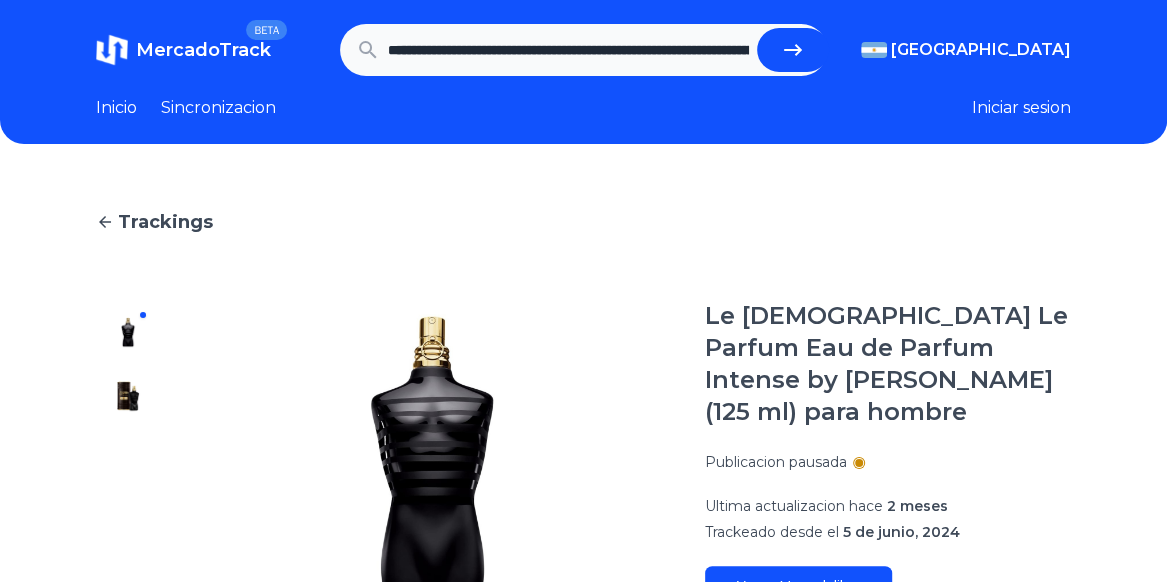 click at bounding box center [793, 50] 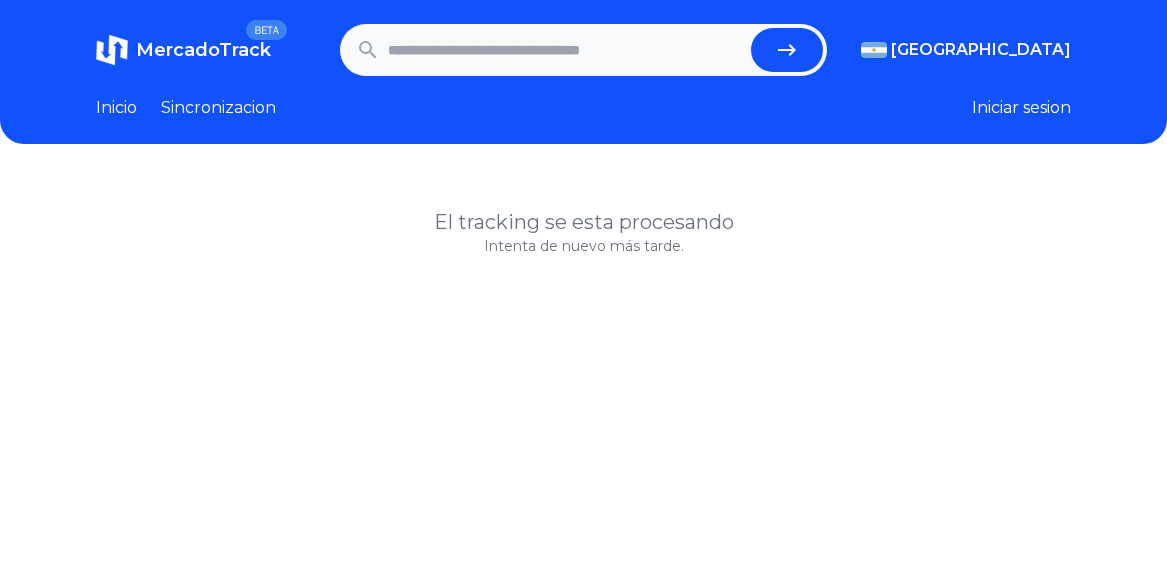 scroll, scrollTop: 0, scrollLeft: 0, axis: both 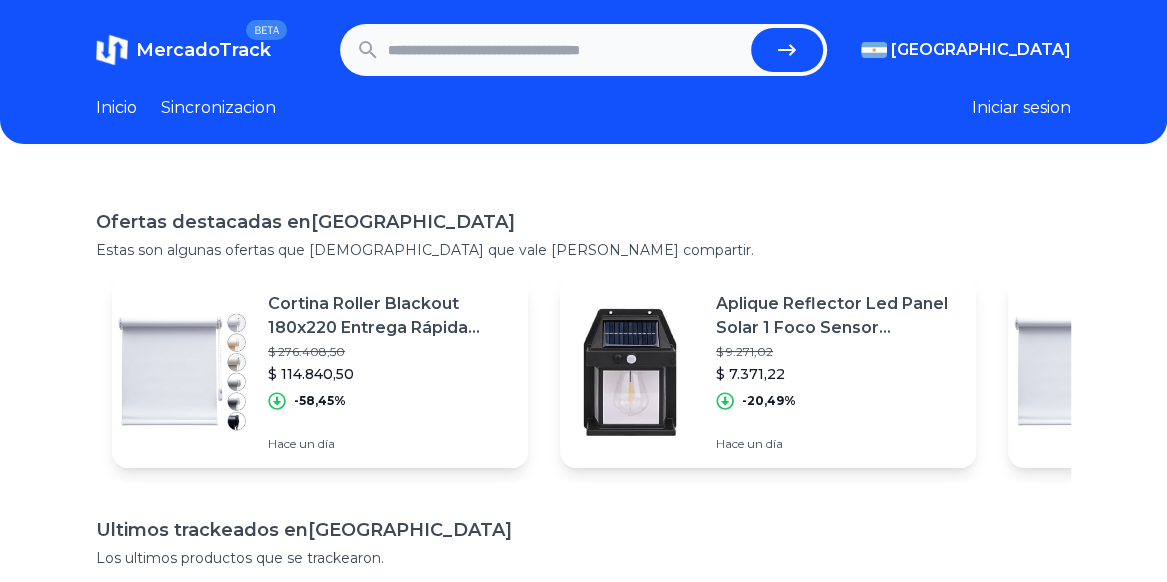 paste on "**********" 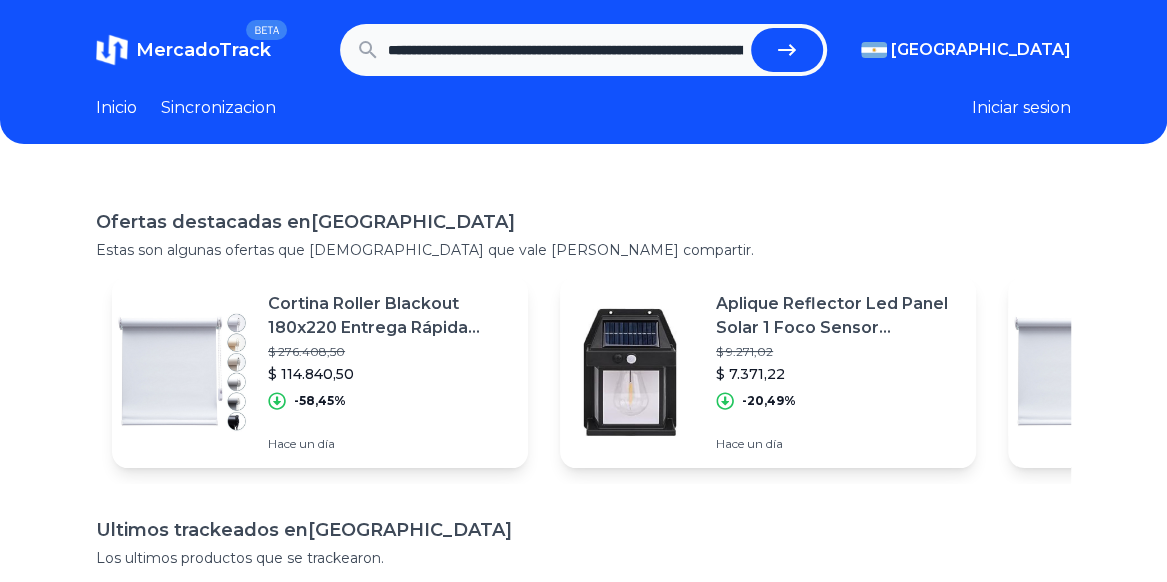 scroll, scrollTop: 0, scrollLeft: 940, axis: horizontal 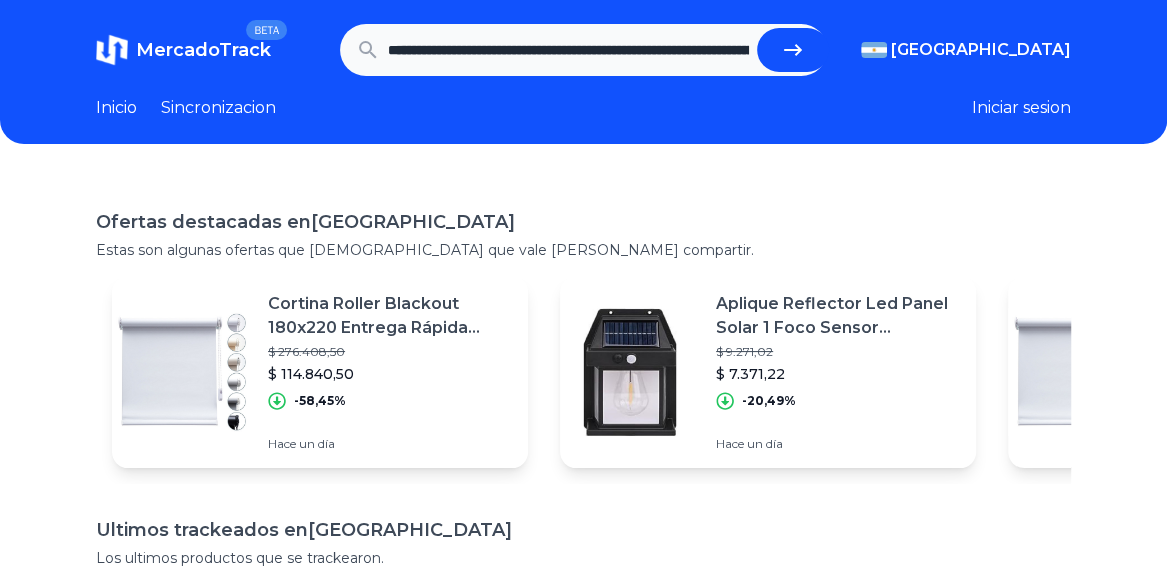 click 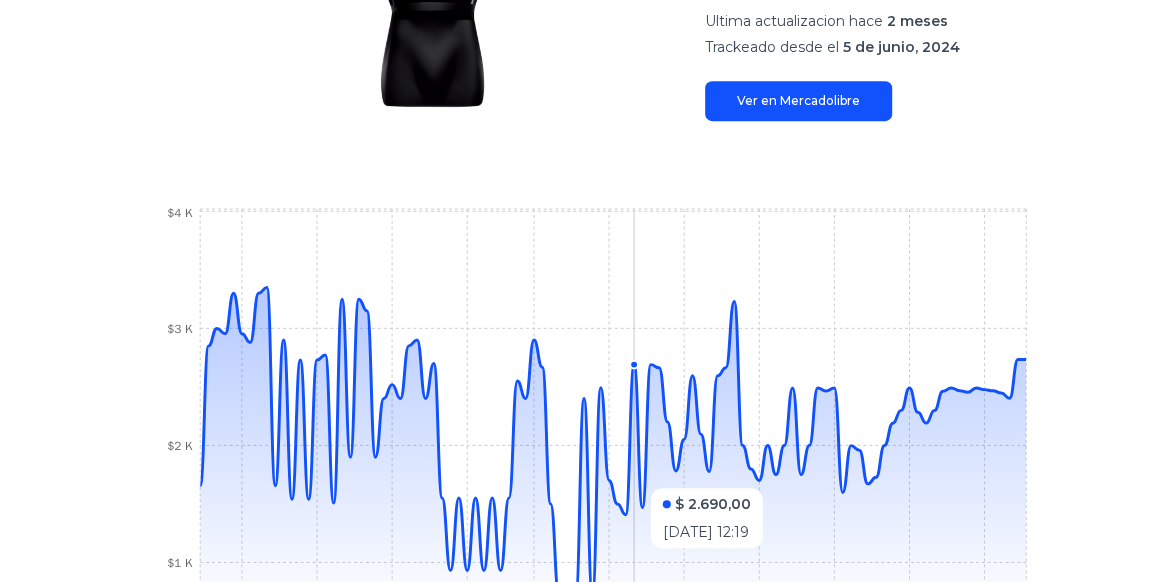 scroll, scrollTop: 560, scrollLeft: 0, axis: vertical 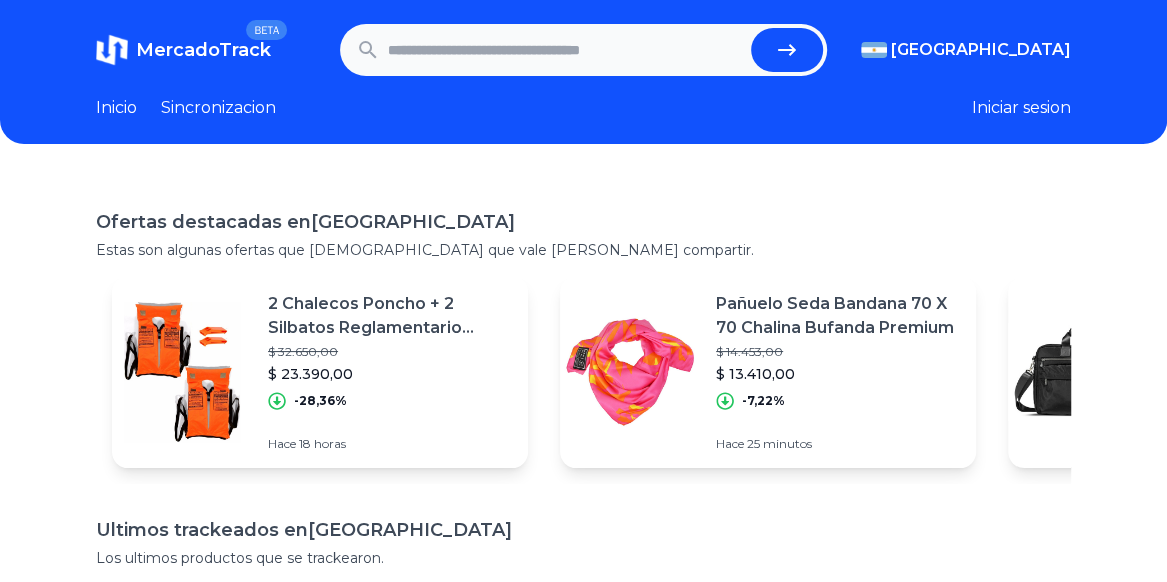 drag, startPoint x: 684, startPoint y: 28, endPoint x: 640, endPoint y: 57, distance: 52.69725 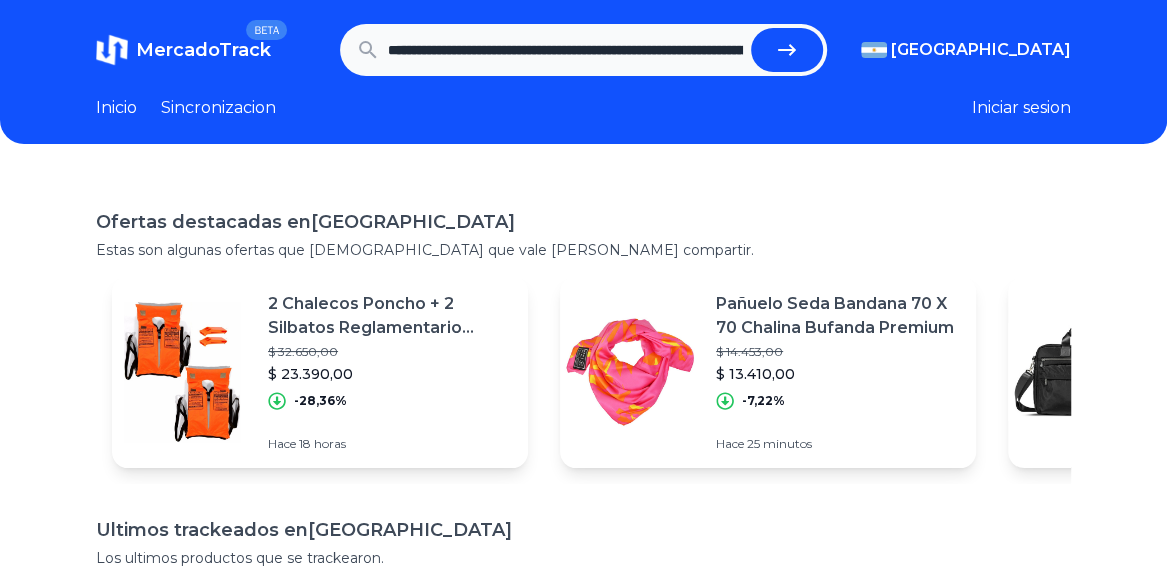 scroll, scrollTop: 0, scrollLeft: 1975, axis: horizontal 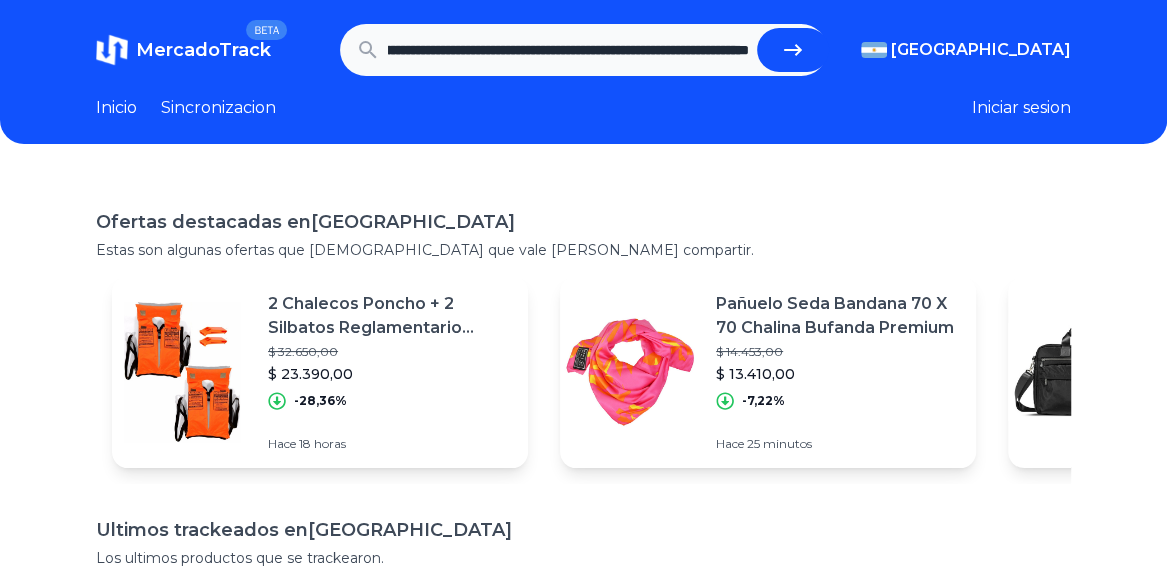 click at bounding box center (793, 50) 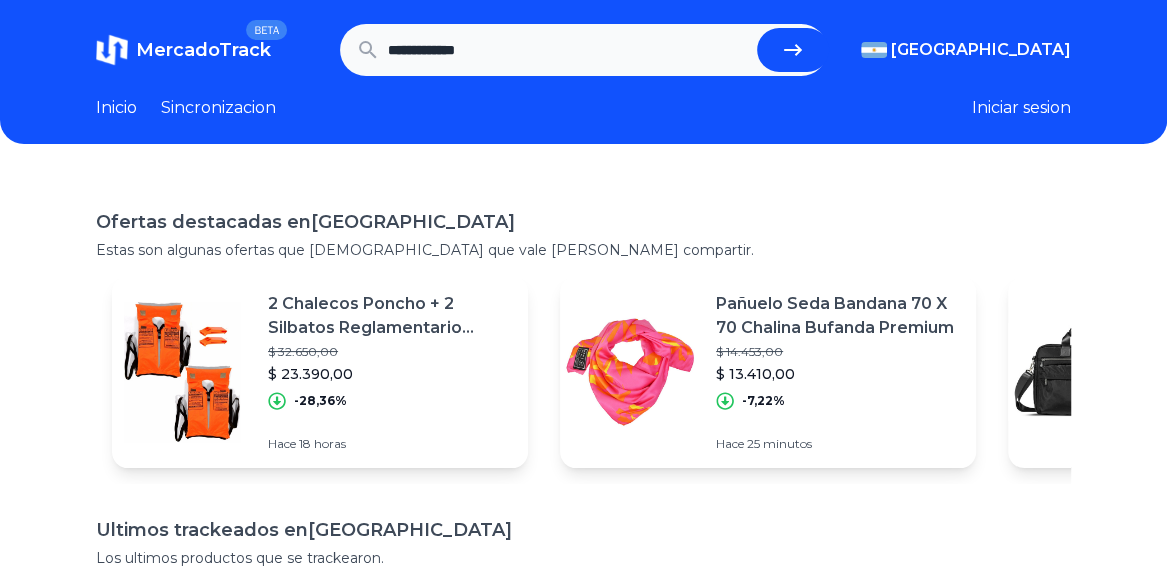 scroll, scrollTop: 0, scrollLeft: 0, axis: both 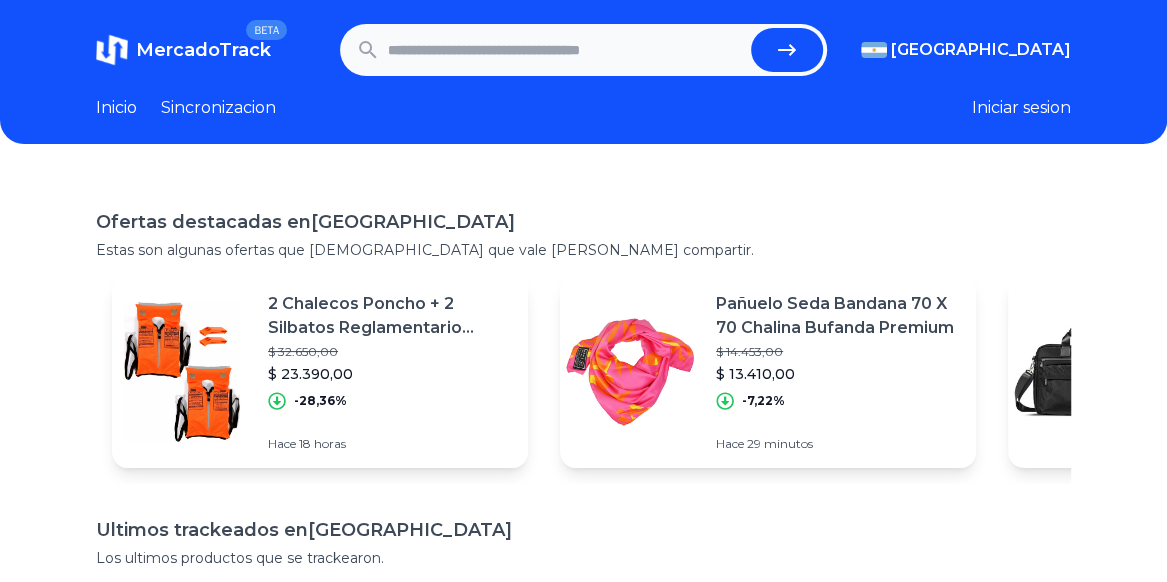paste on "**********" 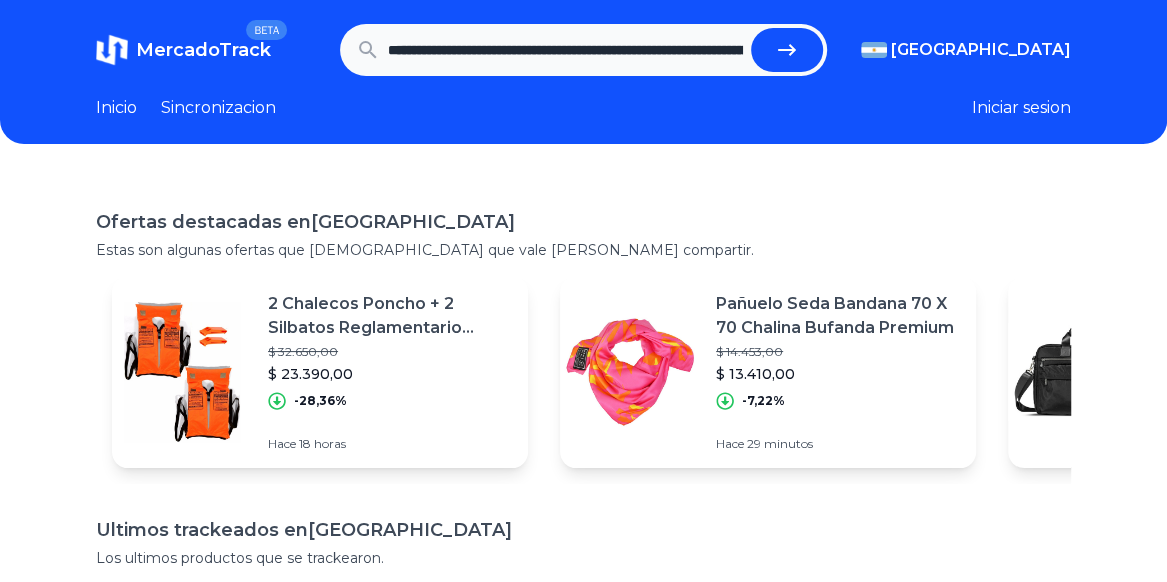 scroll, scrollTop: 0, scrollLeft: 1975, axis: horizontal 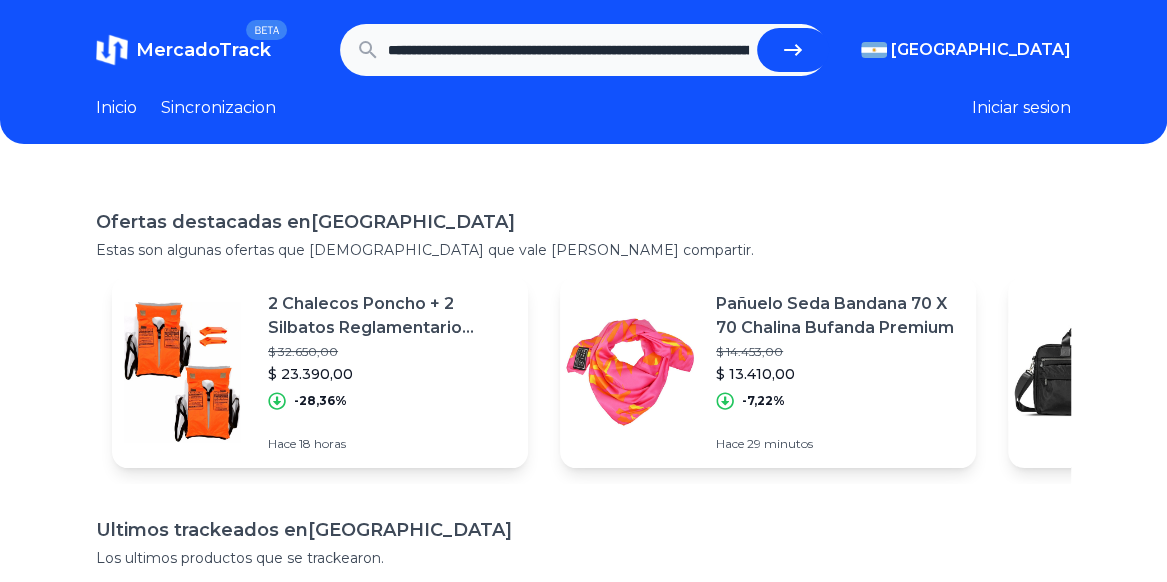 click 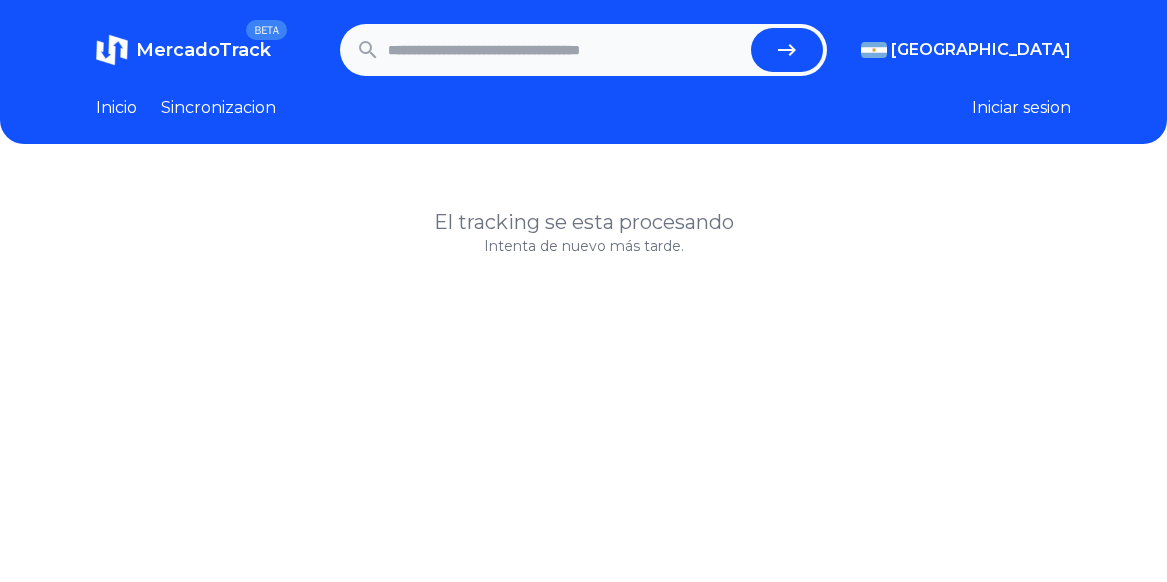scroll, scrollTop: 0, scrollLeft: 0, axis: both 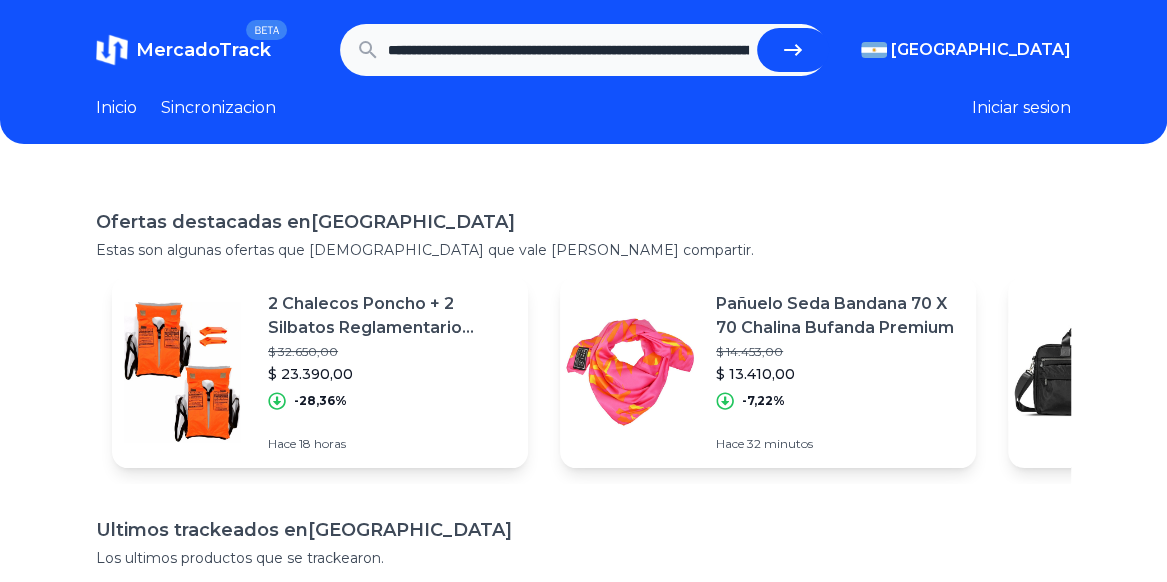 click 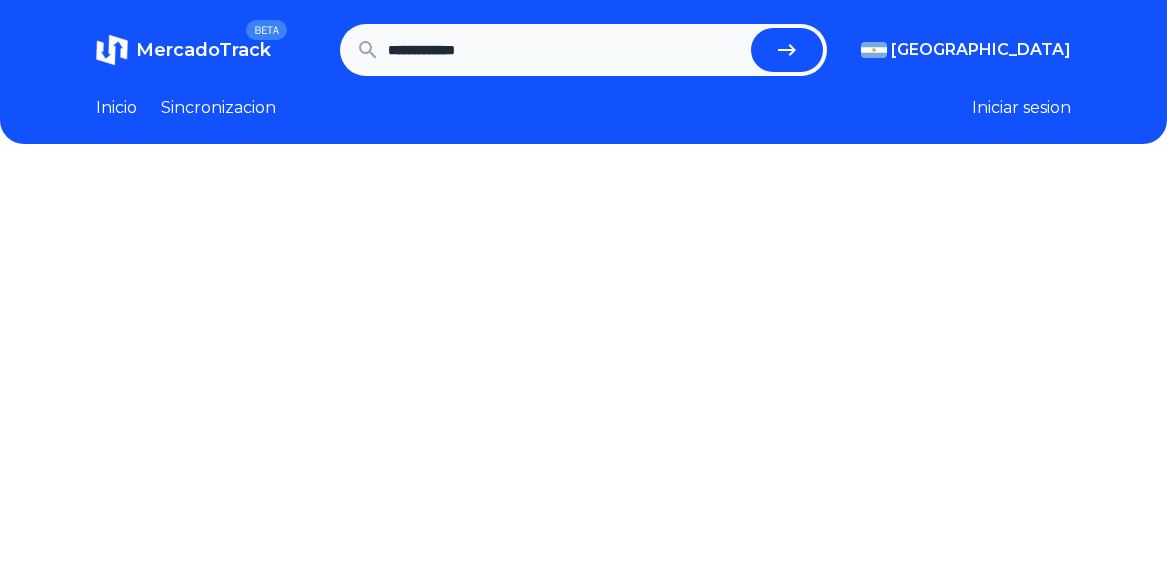 scroll, scrollTop: 0, scrollLeft: 0, axis: both 